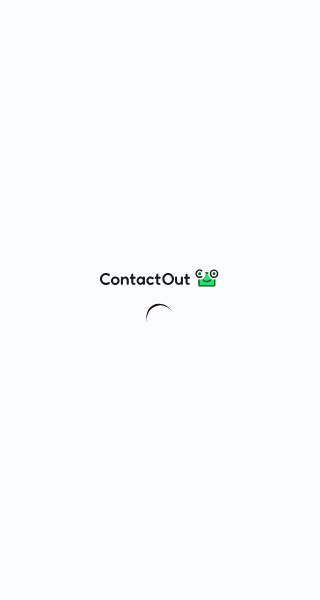 scroll, scrollTop: 0, scrollLeft: 0, axis: both 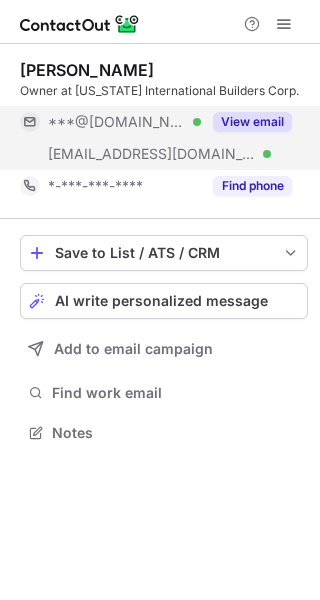 click on "View email" at bounding box center (252, 122) 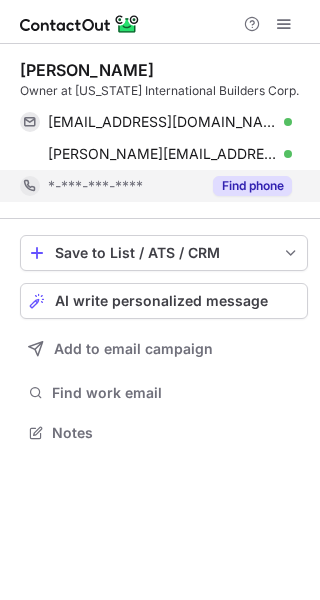 click on "Find phone" at bounding box center [252, 186] 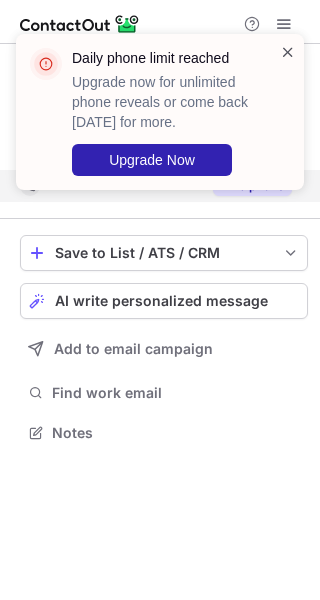 click at bounding box center (288, 52) 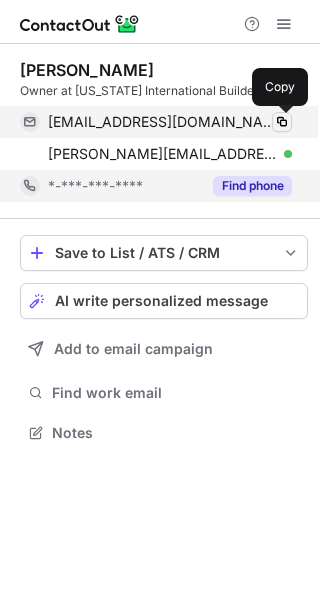 click at bounding box center [282, 122] 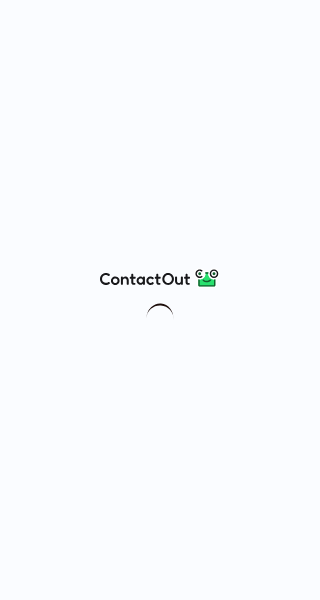 scroll, scrollTop: 0, scrollLeft: 0, axis: both 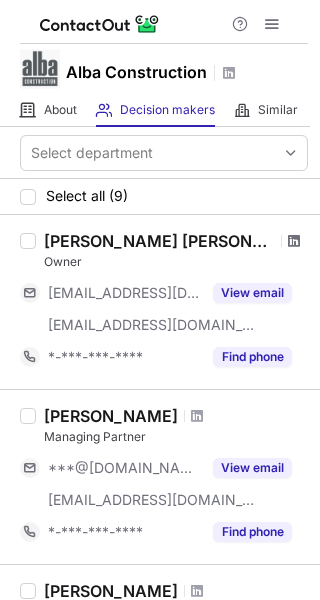click at bounding box center (294, 241) 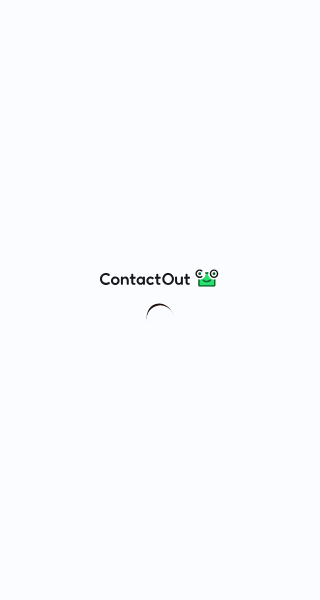 scroll, scrollTop: 0, scrollLeft: 0, axis: both 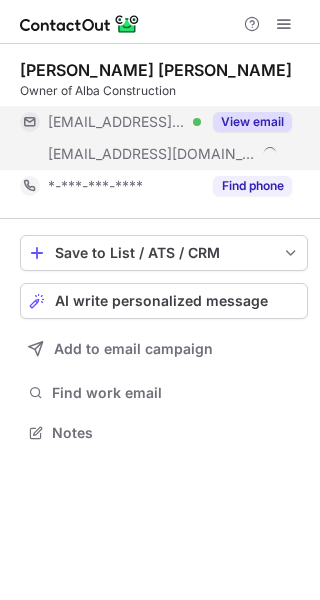click on "View email" at bounding box center [252, 122] 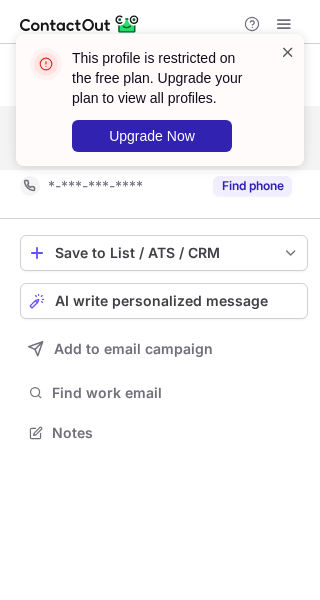 click at bounding box center (288, 52) 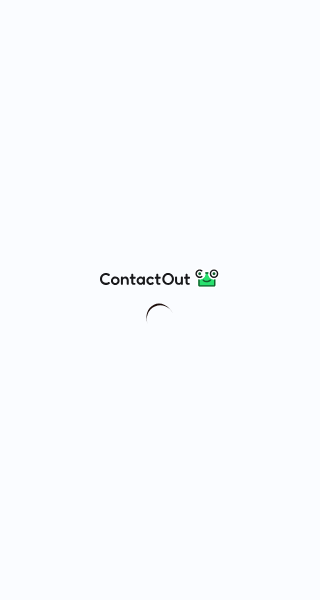 scroll, scrollTop: 0, scrollLeft: 0, axis: both 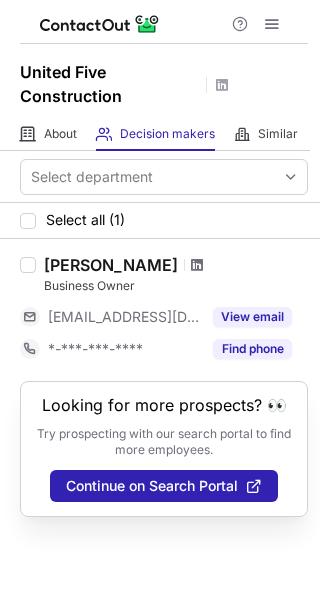 click at bounding box center (197, 265) 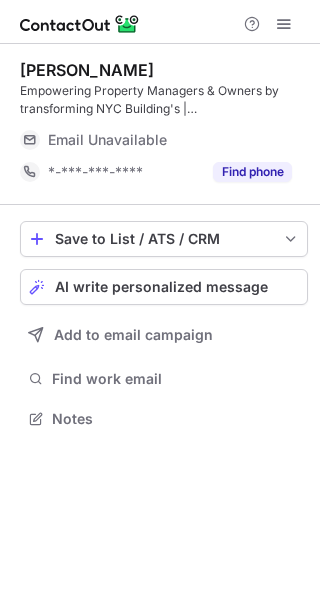 scroll, scrollTop: 0, scrollLeft: 0, axis: both 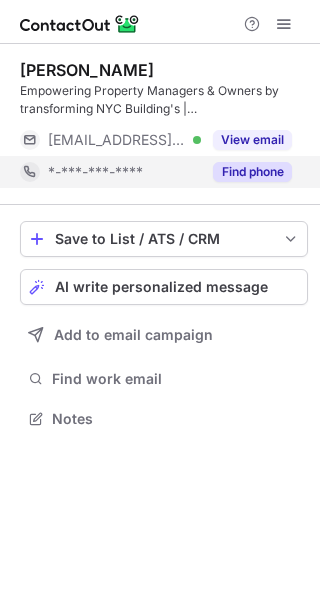 click on "Find phone" at bounding box center [252, 172] 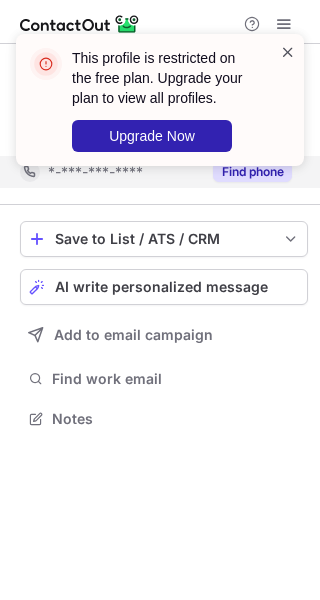 click at bounding box center [288, 52] 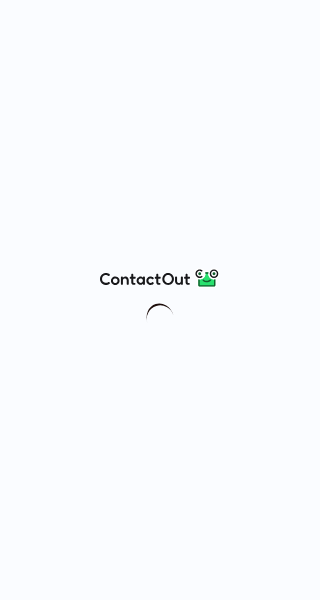 scroll, scrollTop: 0, scrollLeft: 0, axis: both 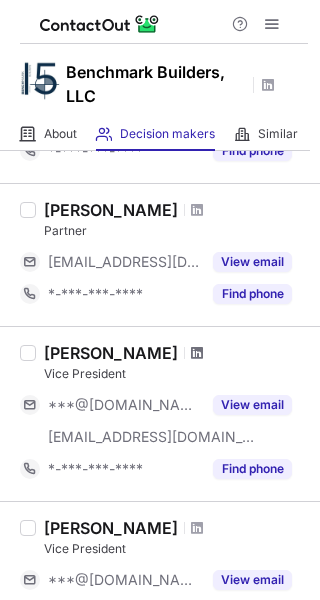 click at bounding box center [197, 353] 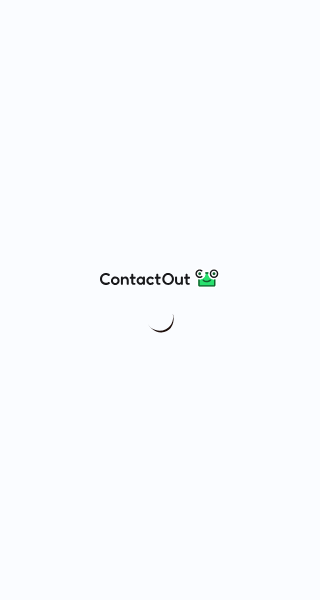 scroll, scrollTop: 0, scrollLeft: 0, axis: both 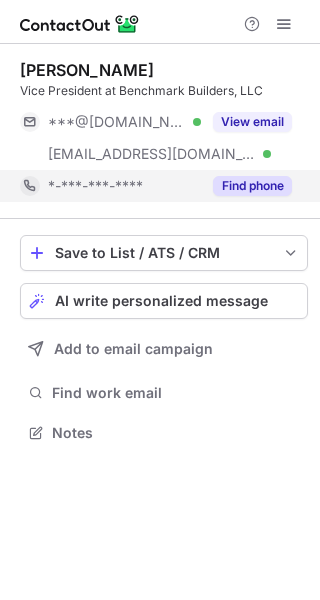 click on "Find phone" at bounding box center [252, 186] 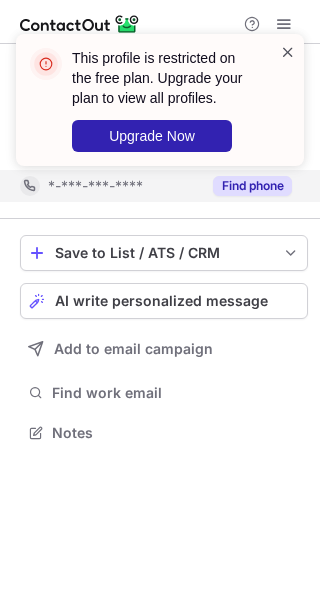 click at bounding box center [288, 52] 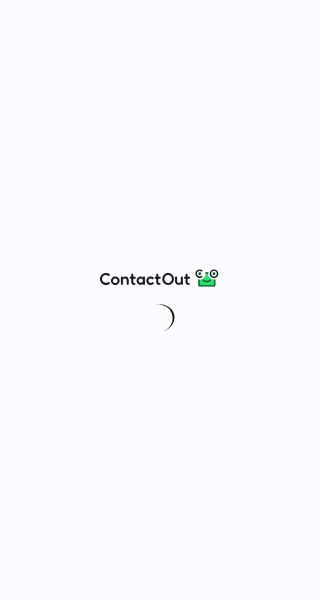 scroll, scrollTop: 0, scrollLeft: 0, axis: both 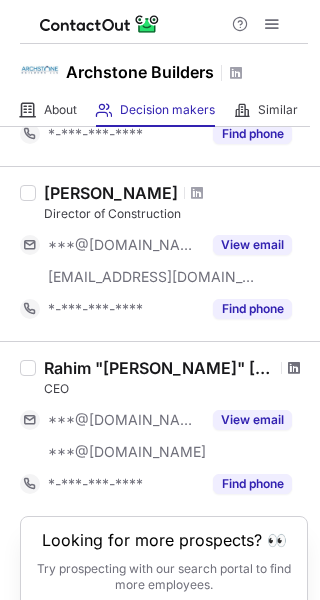 click at bounding box center [294, 368] 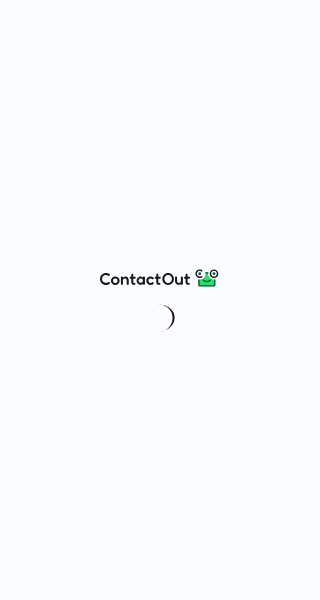 scroll, scrollTop: 0, scrollLeft: 0, axis: both 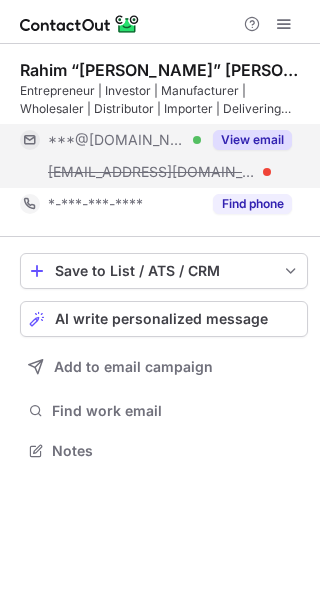 click on "View email" at bounding box center [252, 140] 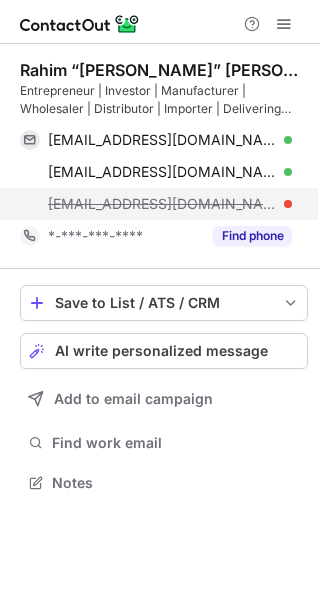 scroll, scrollTop: 10, scrollLeft: 10, axis: both 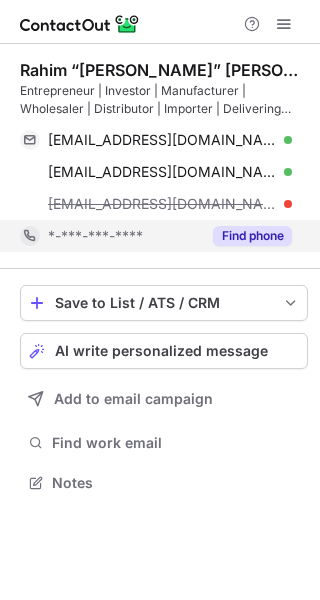 click on "Find phone" at bounding box center [246, 236] 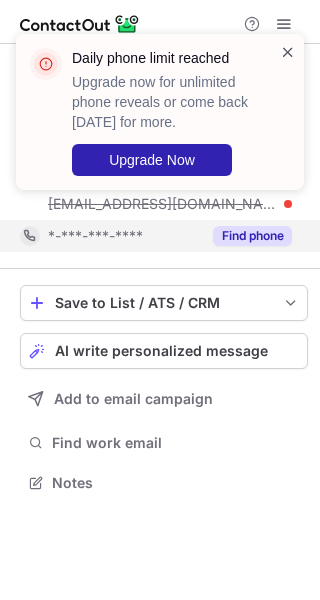 click at bounding box center (288, 52) 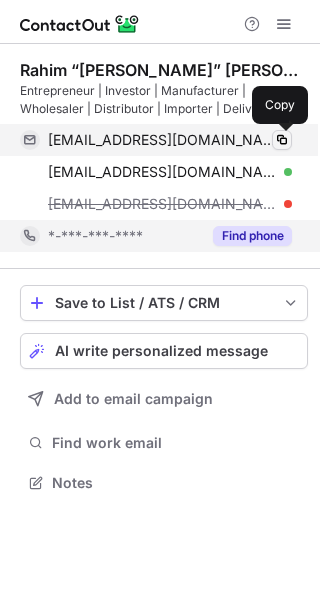 click at bounding box center [282, 140] 